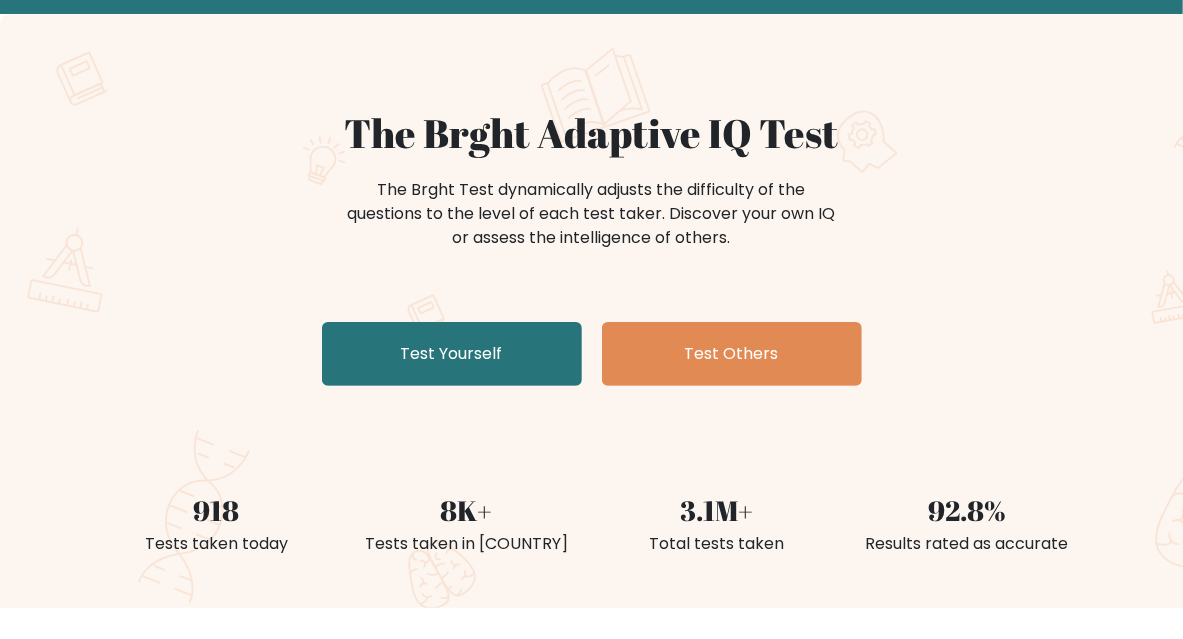 scroll, scrollTop: 94, scrollLeft: 0, axis: vertical 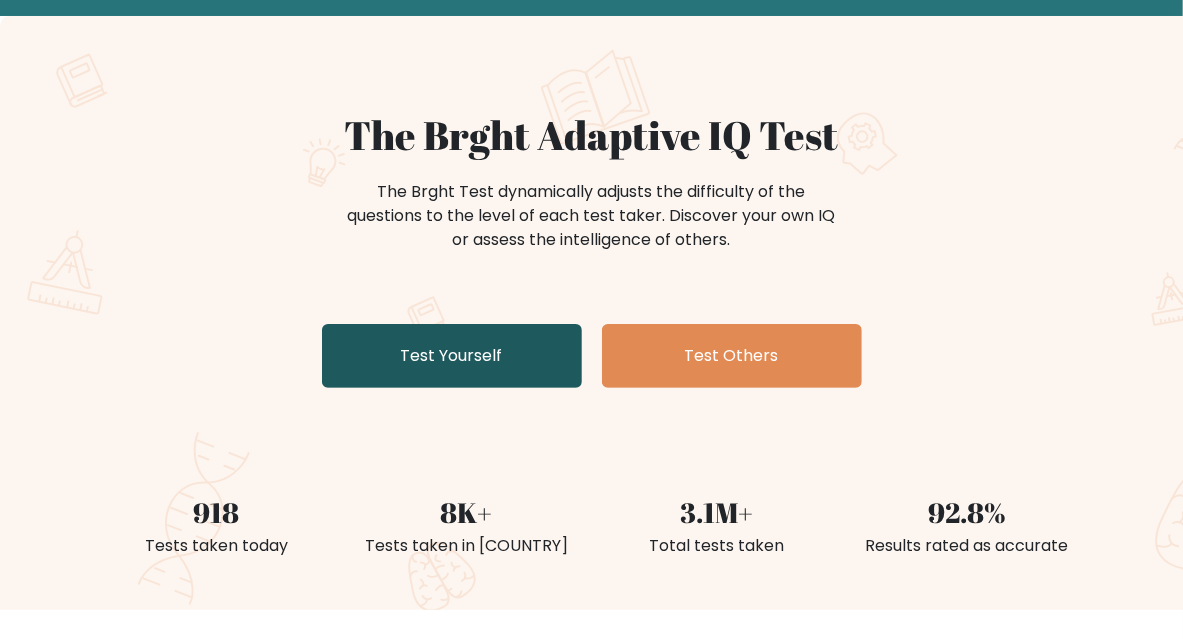 click on "Test Yourself" at bounding box center (452, 356) 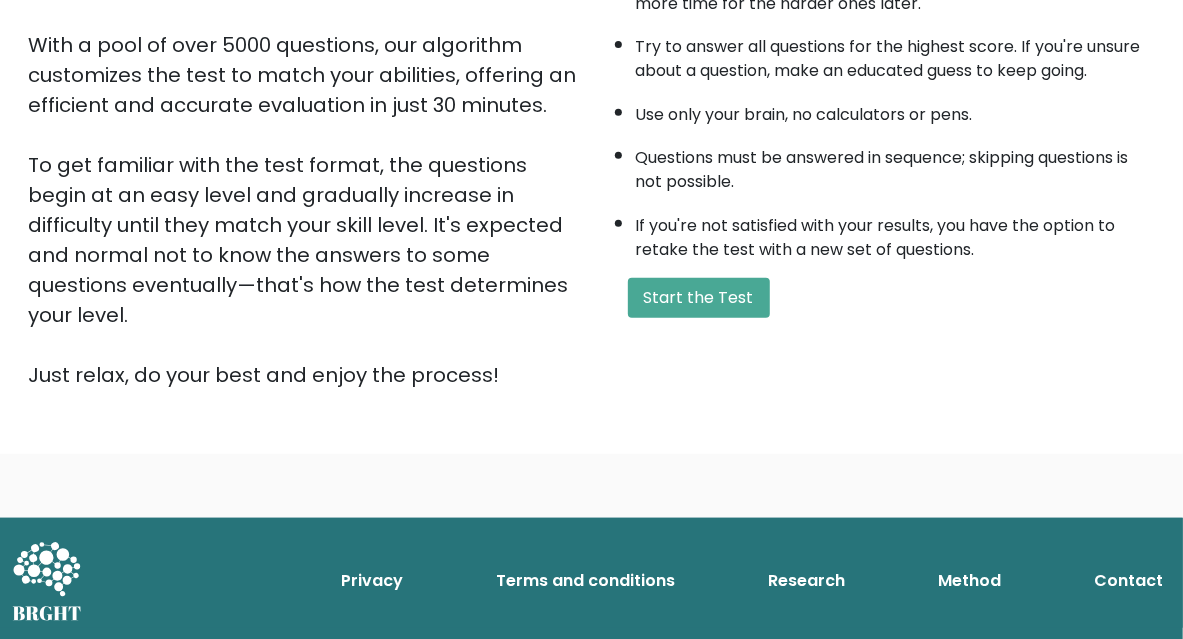 scroll, scrollTop: 336, scrollLeft: 0, axis: vertical 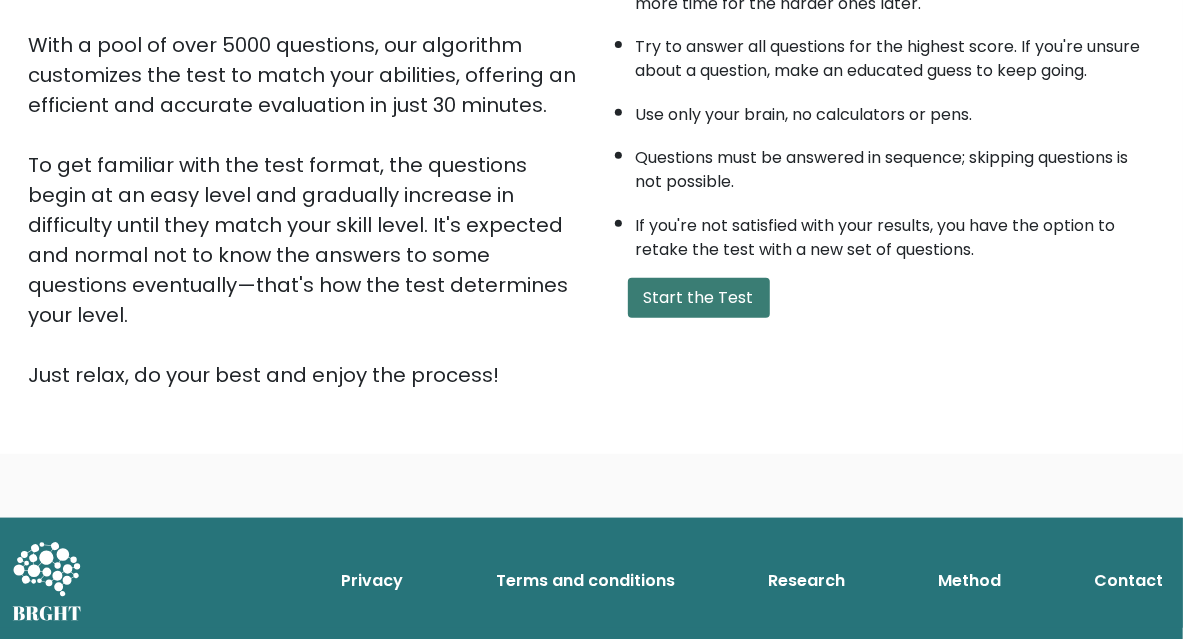 click on "Start the Test" at bounding box center [699, 298] 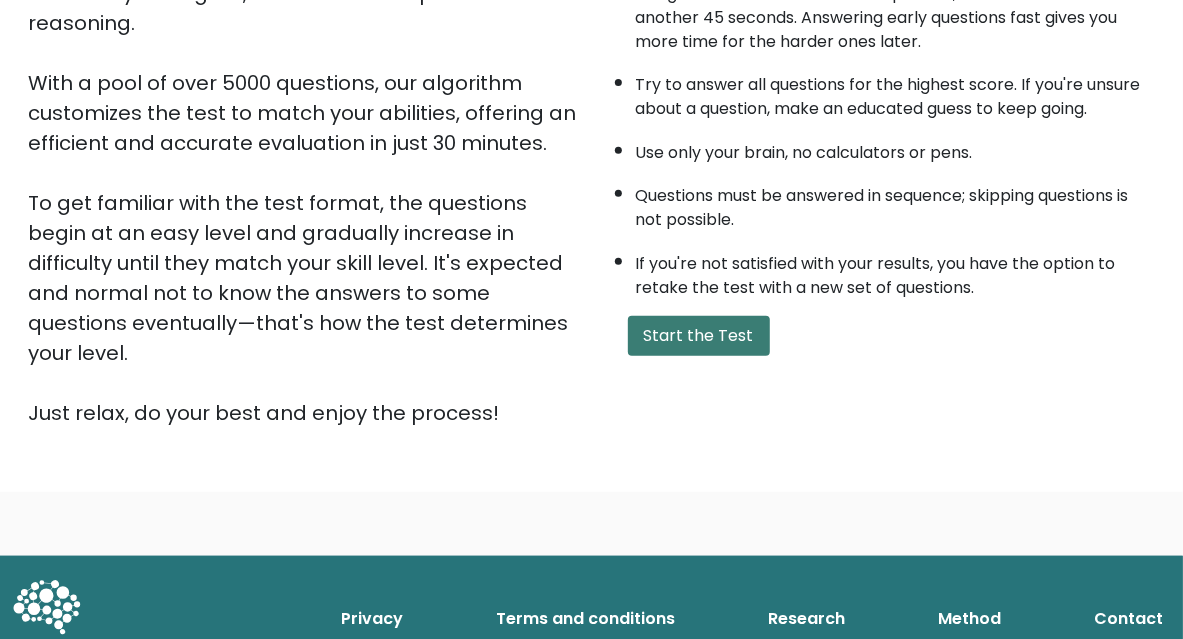 scroll, scrollTop: 247, scrollLeft: 0, axis: vertical 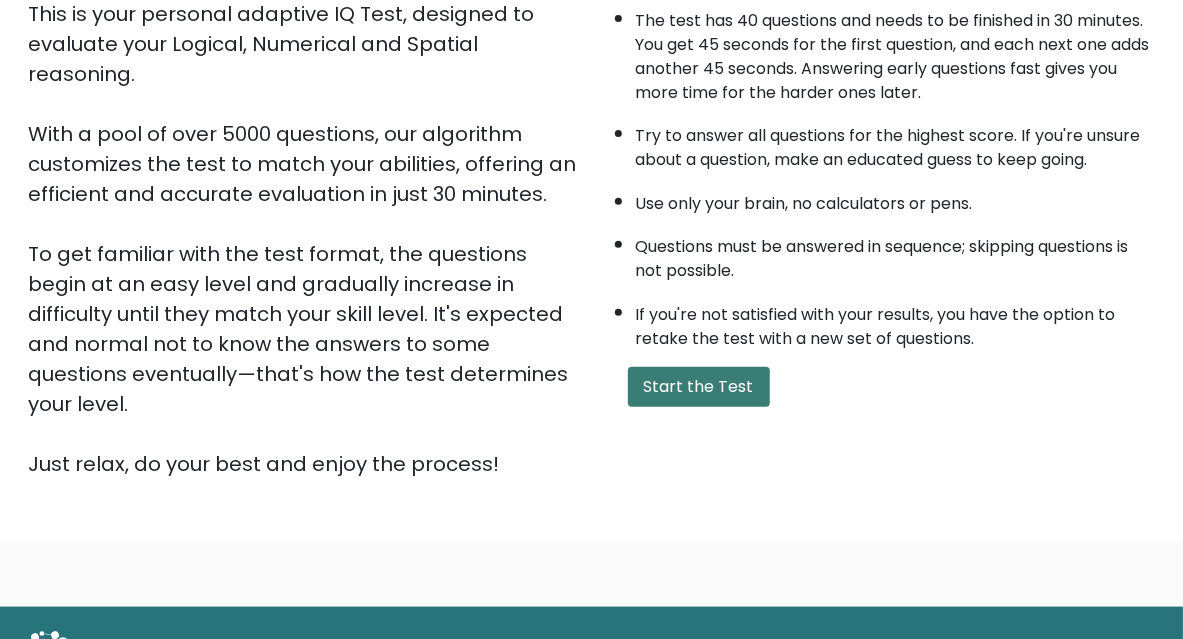 click on "Start the Test" at bounding box center (699, 387) 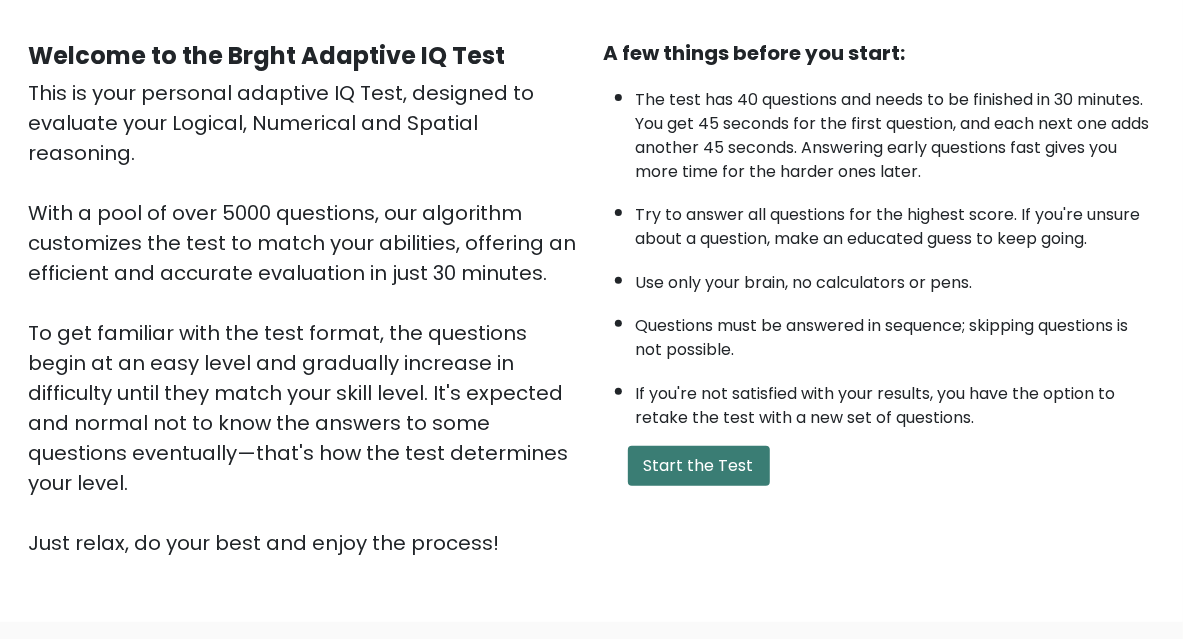 scroll, scrollTop: 0, scrollLeft: 0, axis: both 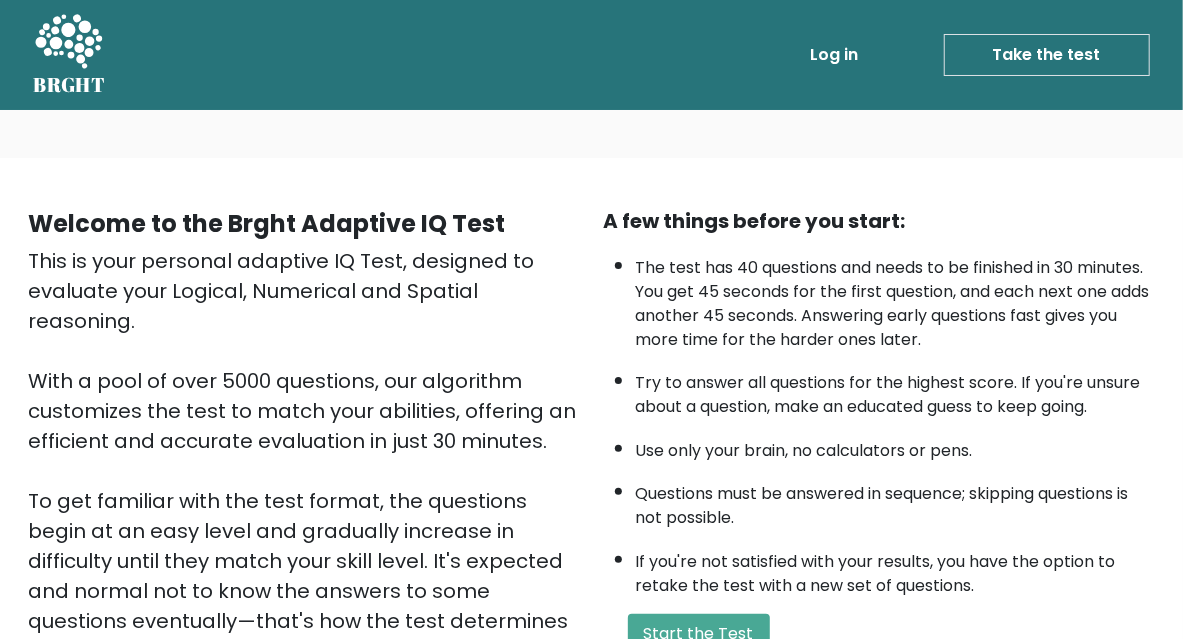 click on "Take the test" at bounding box center [1047, 55] 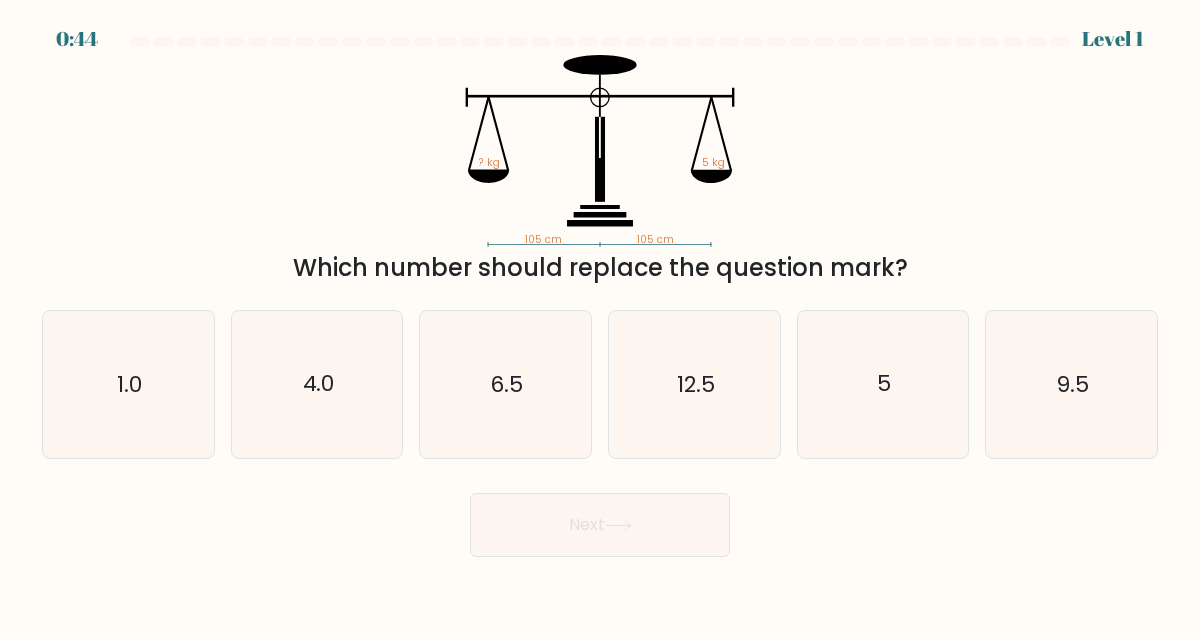 scroll, scrollTop: 0, scrollLeft: 0, axis: both 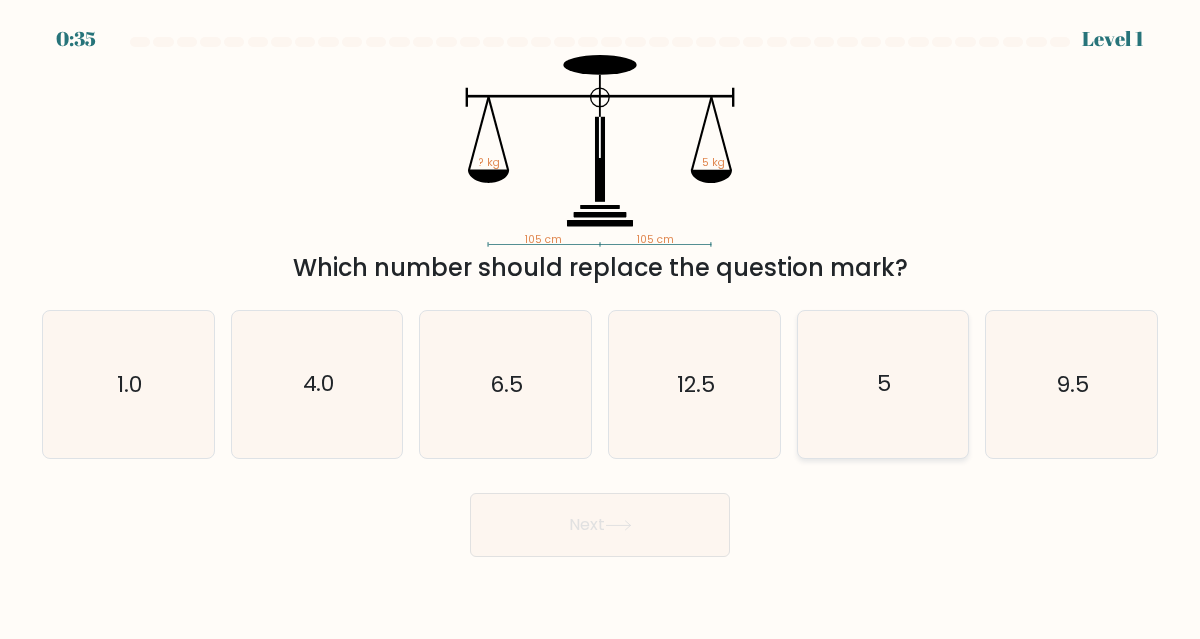 click on "5" 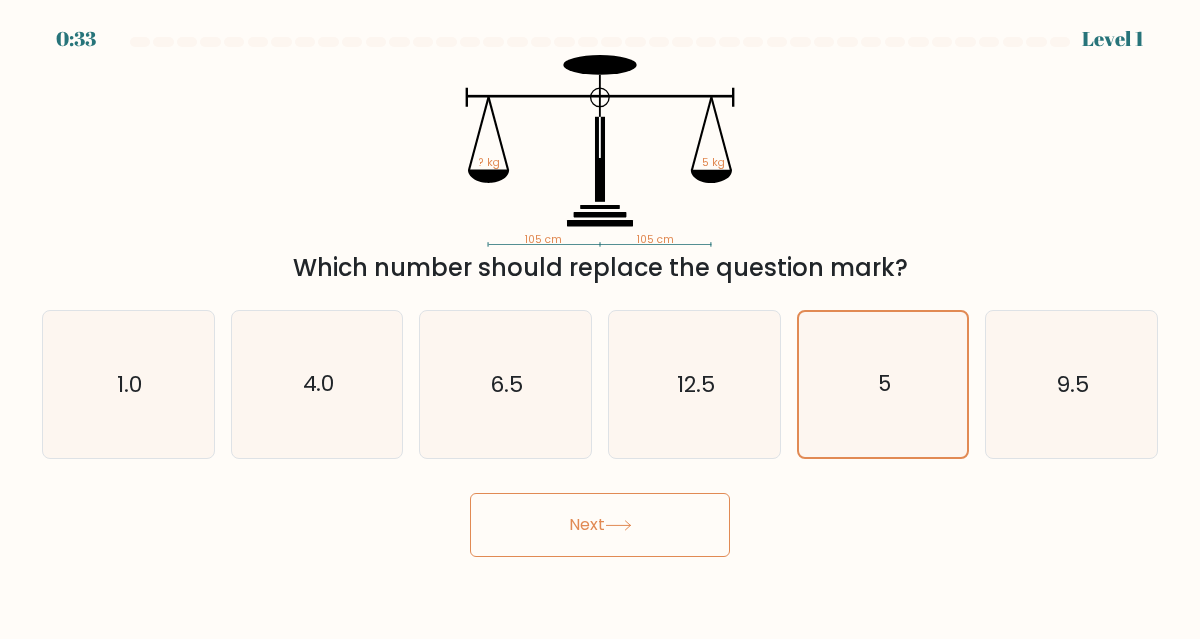 click on "Next" at bounding box center [600, 525] 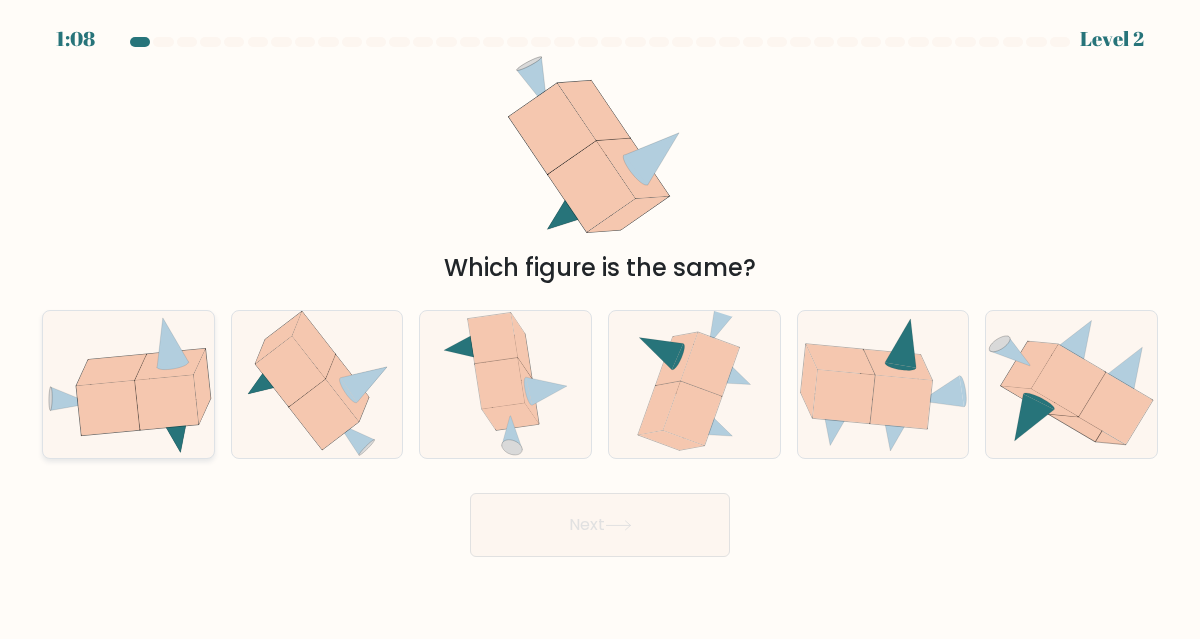 click 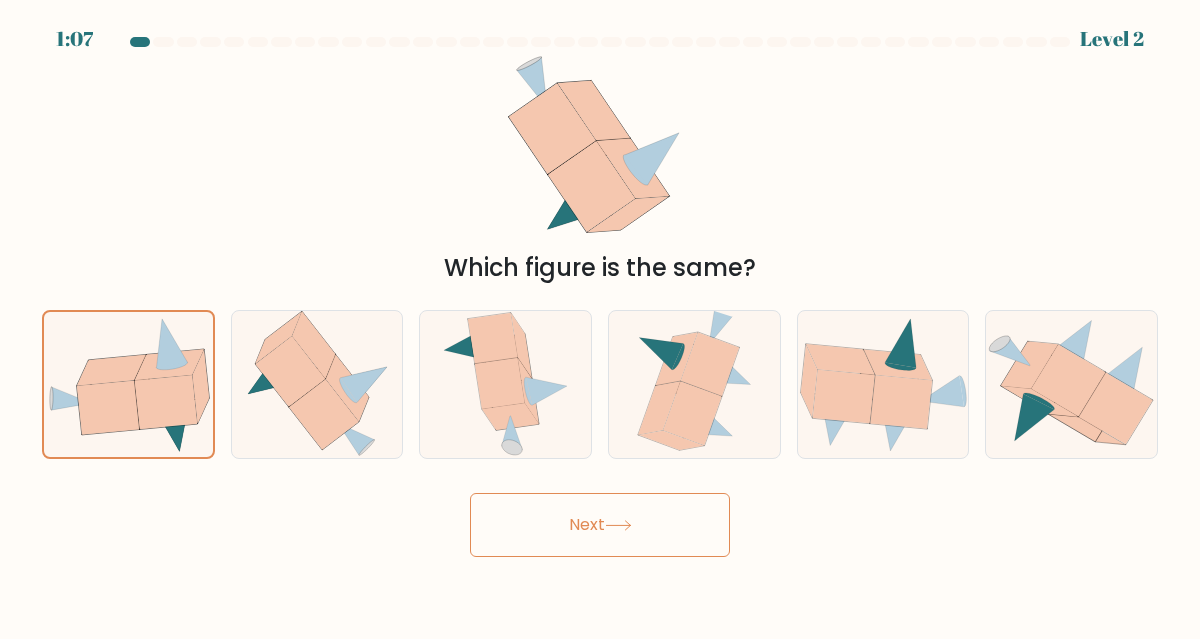 click 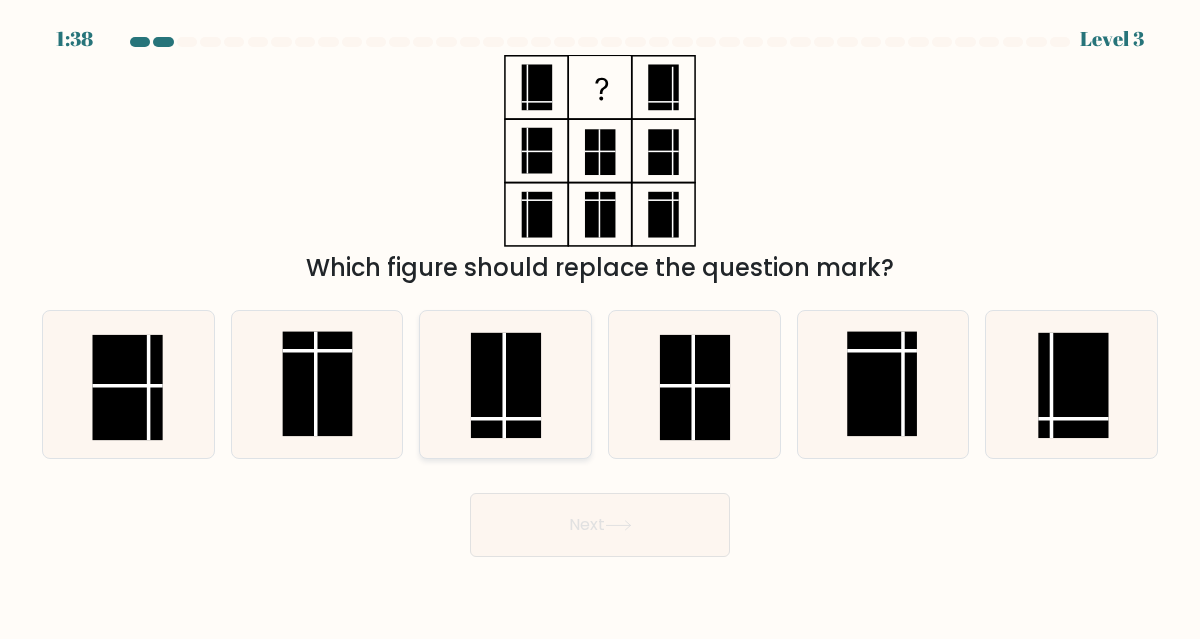 click 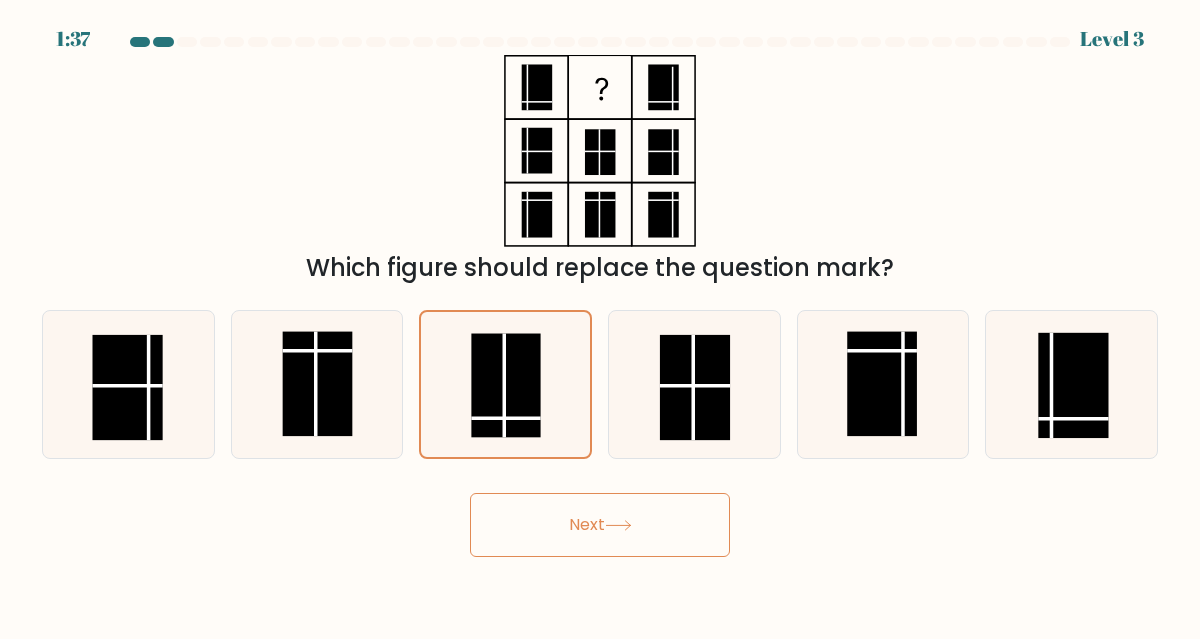 click on "Next" at bounding box center (600, 525) 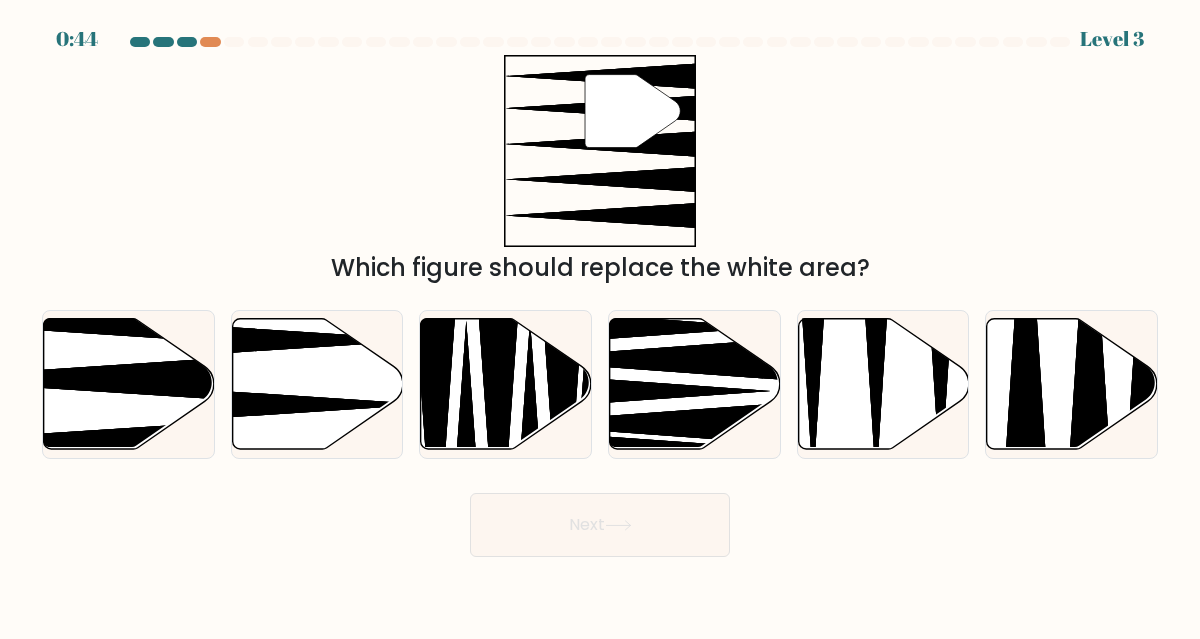 scroll, scrollTop: 0, scrollLeft: 0, axis: both 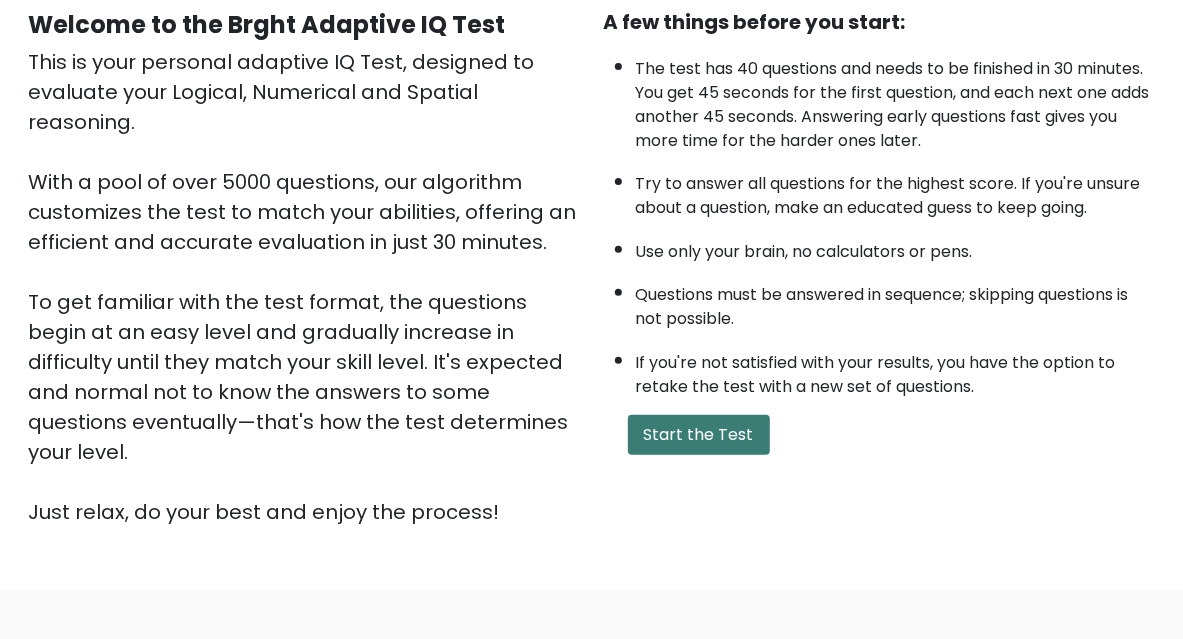 click on "Start the Test" at bounding box center (699, 435) 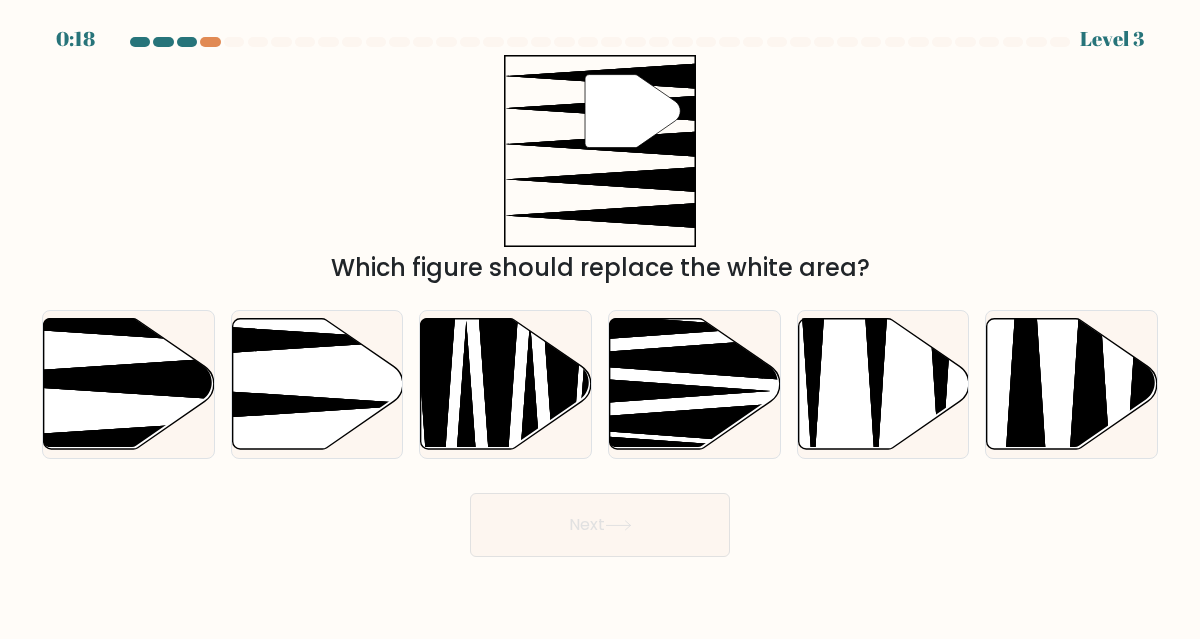 scroll, scrollTop: 0, scrollLeft: 0, axis: both 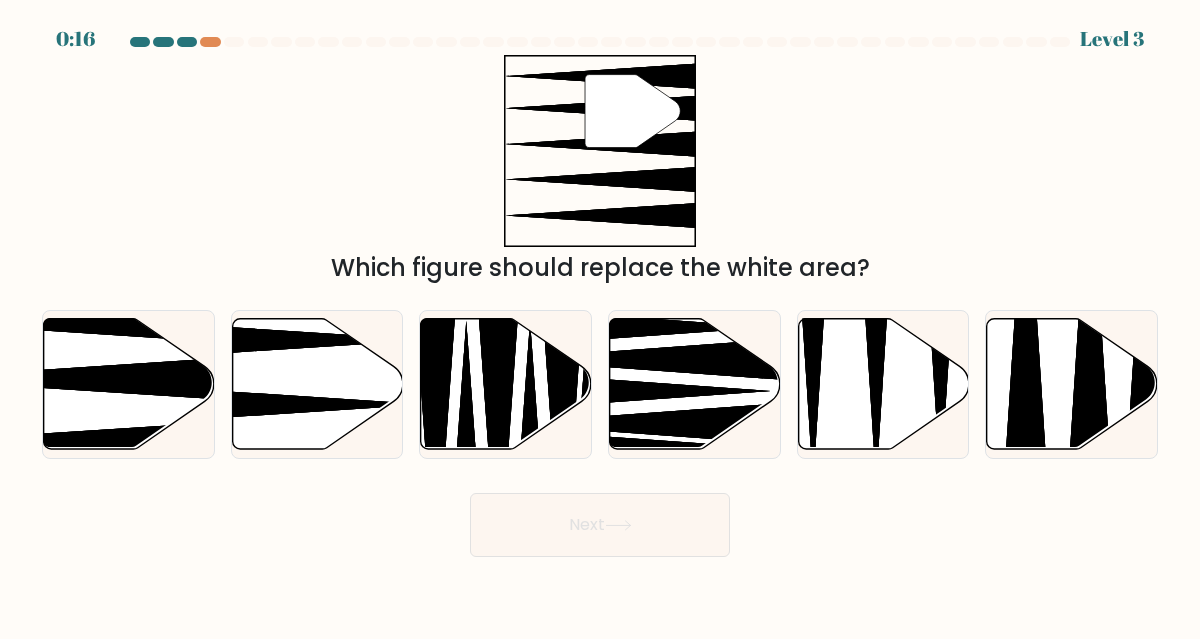 click at bounding box center (600, 46) 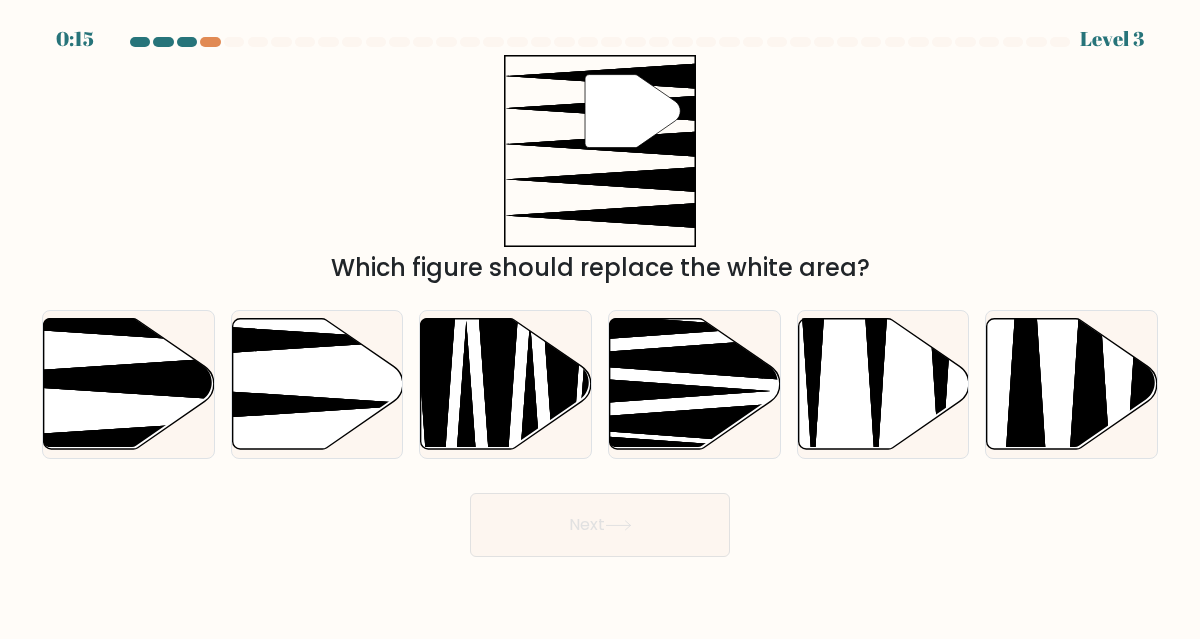 click at bounding box center (163, 42) 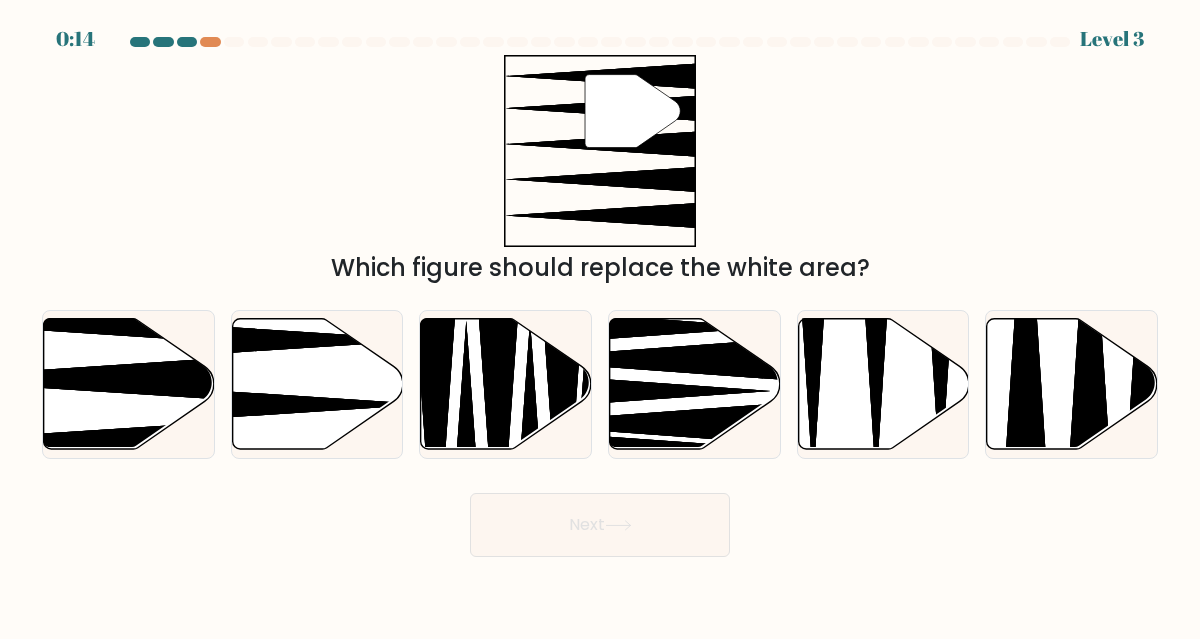 click at bounding box center (187, 42) 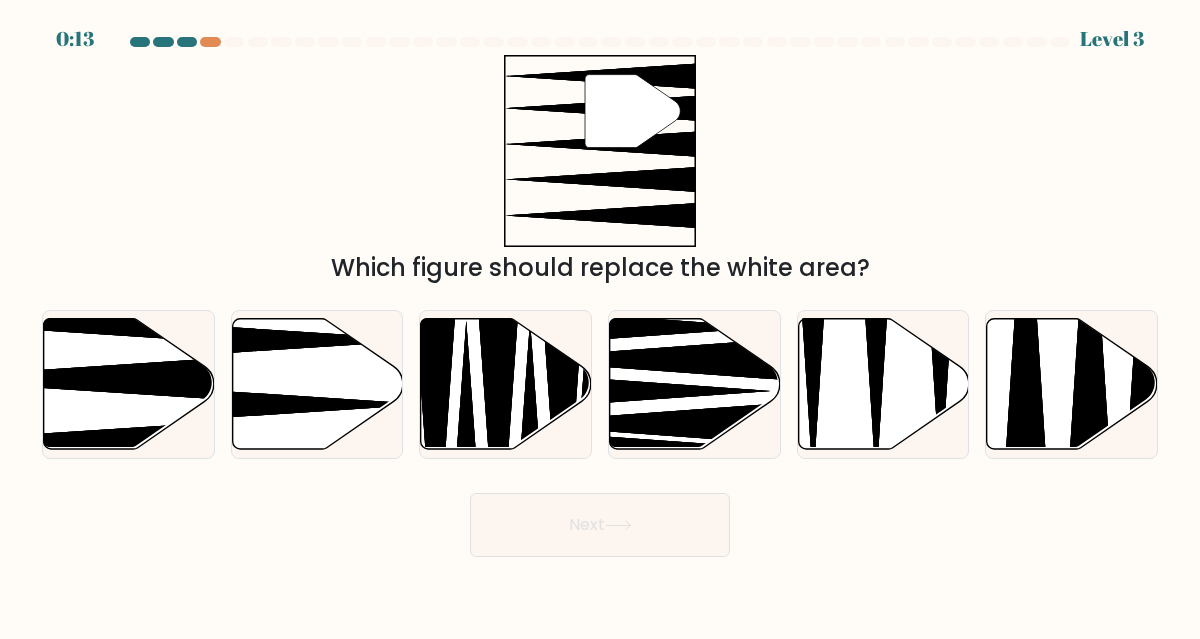 click at bounding box center [600, 46] 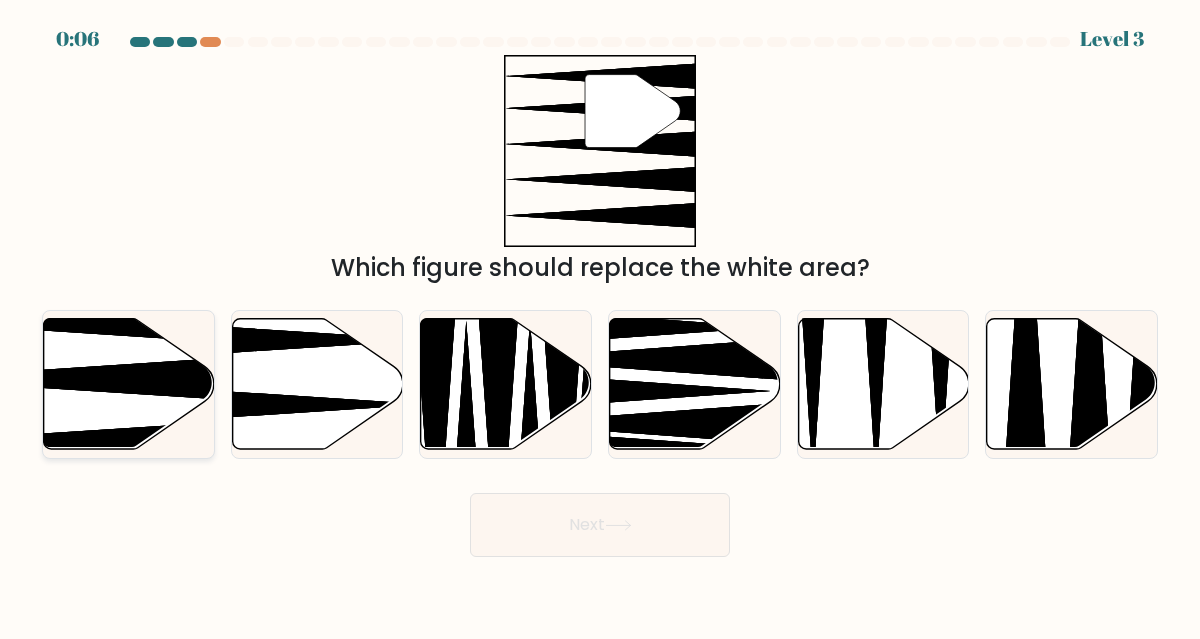 click 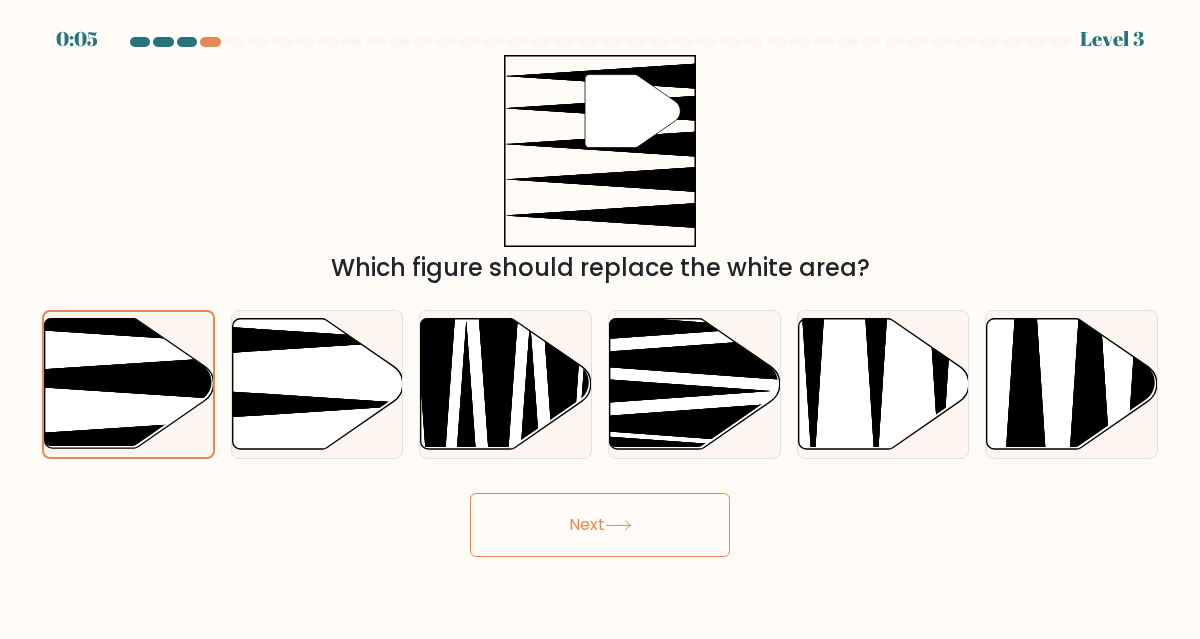 click 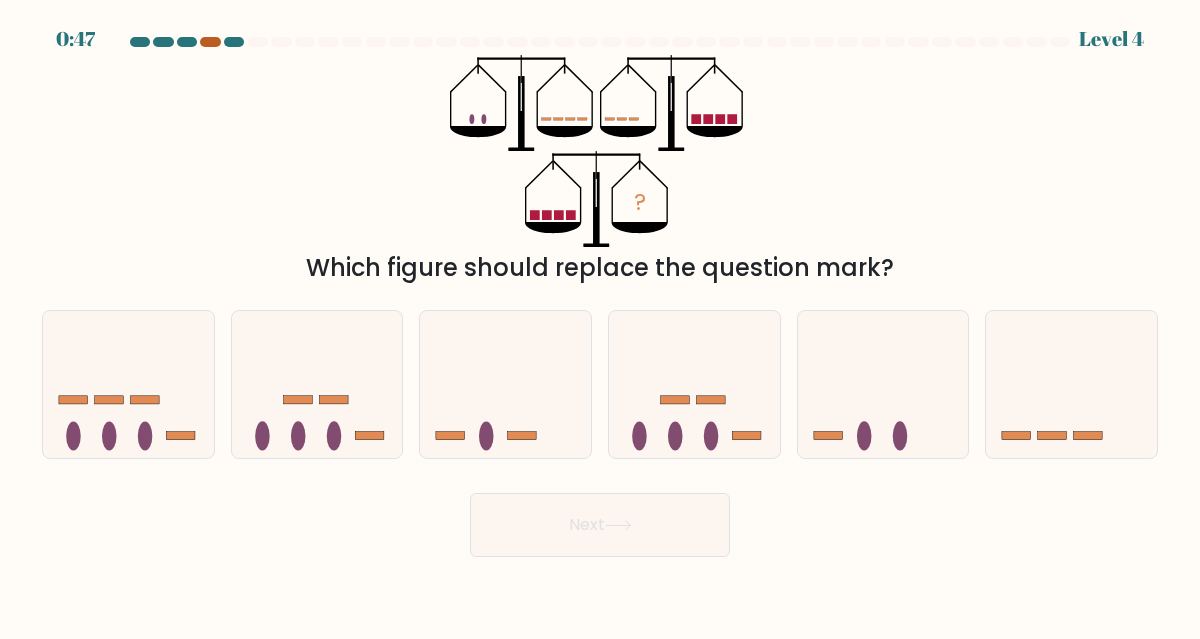 click at bounding box center [210, 42] 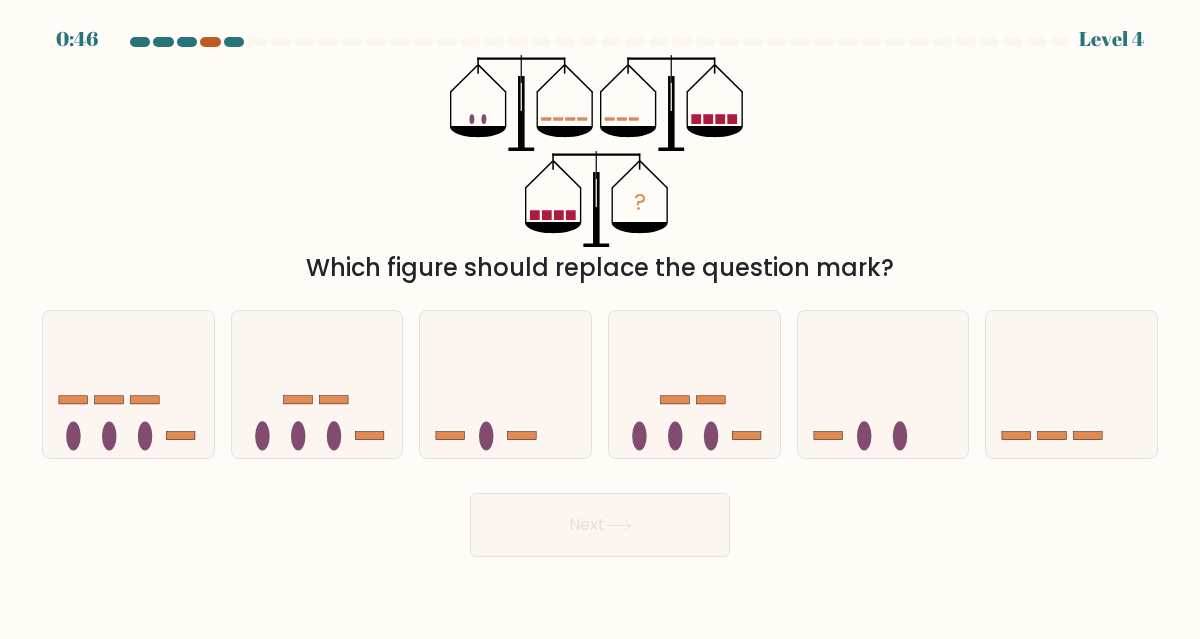 click at bounding box center (210, 42) 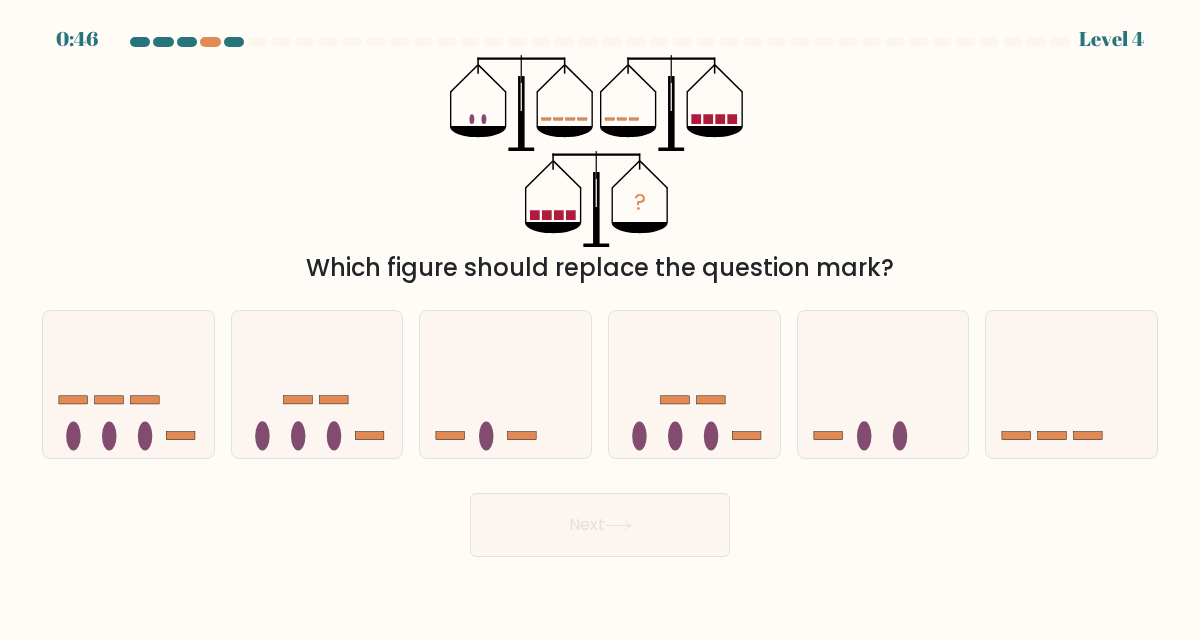 click on "0:46
Level 4" at bounding box center (600, 27) 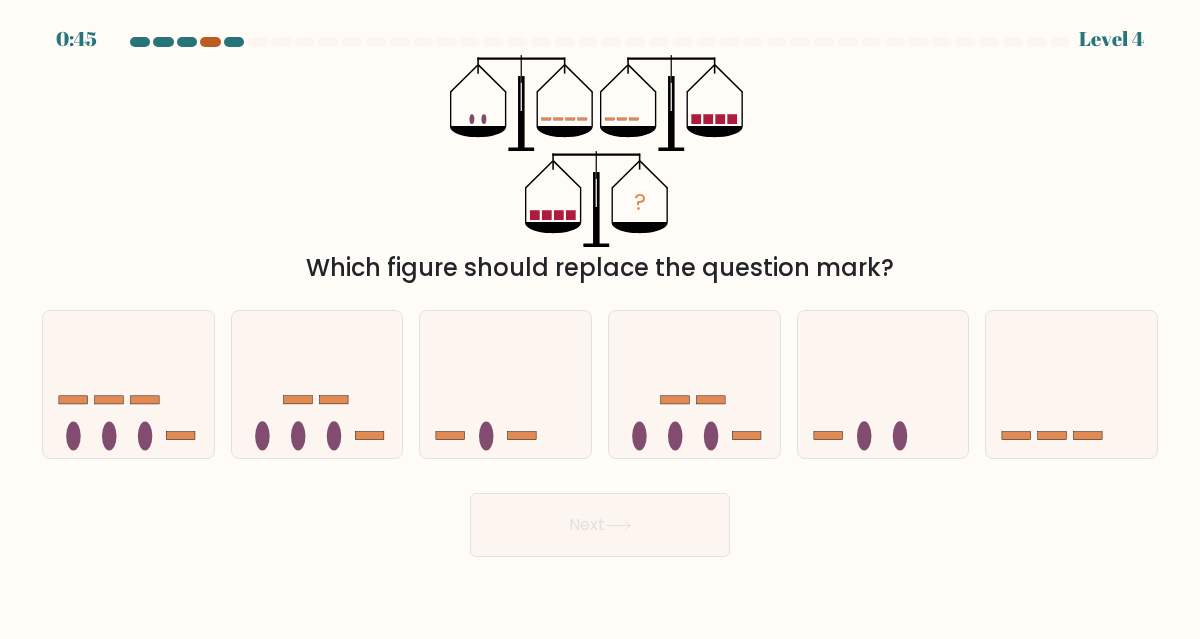 click at bounding box center [210, 42] 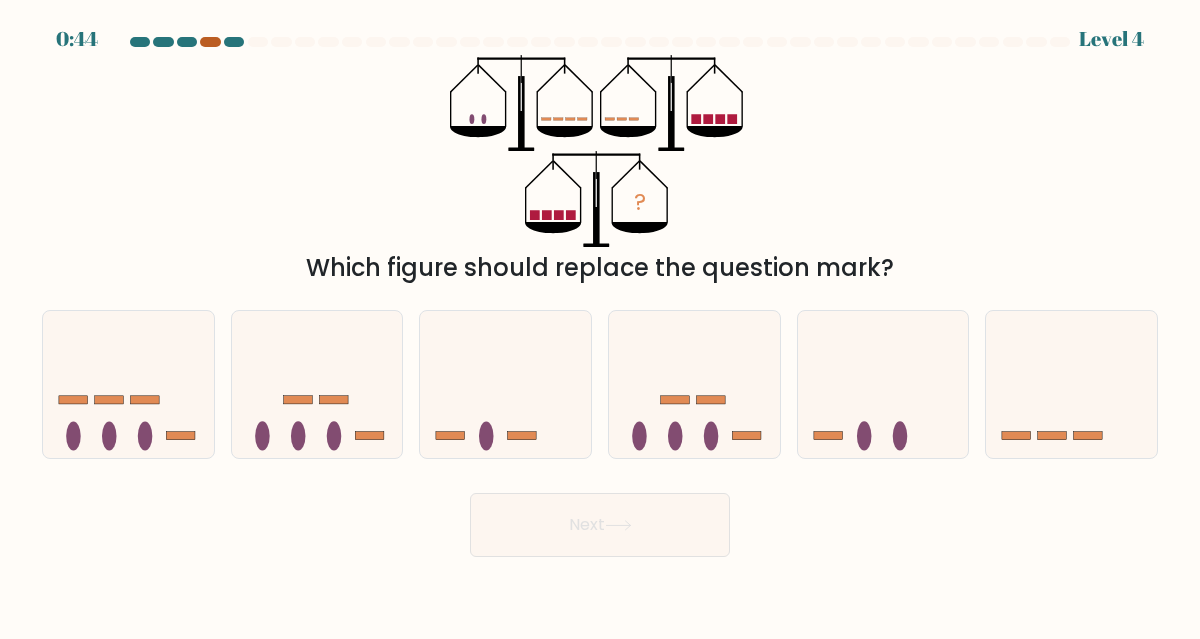 click at bounding box center (210, 42) 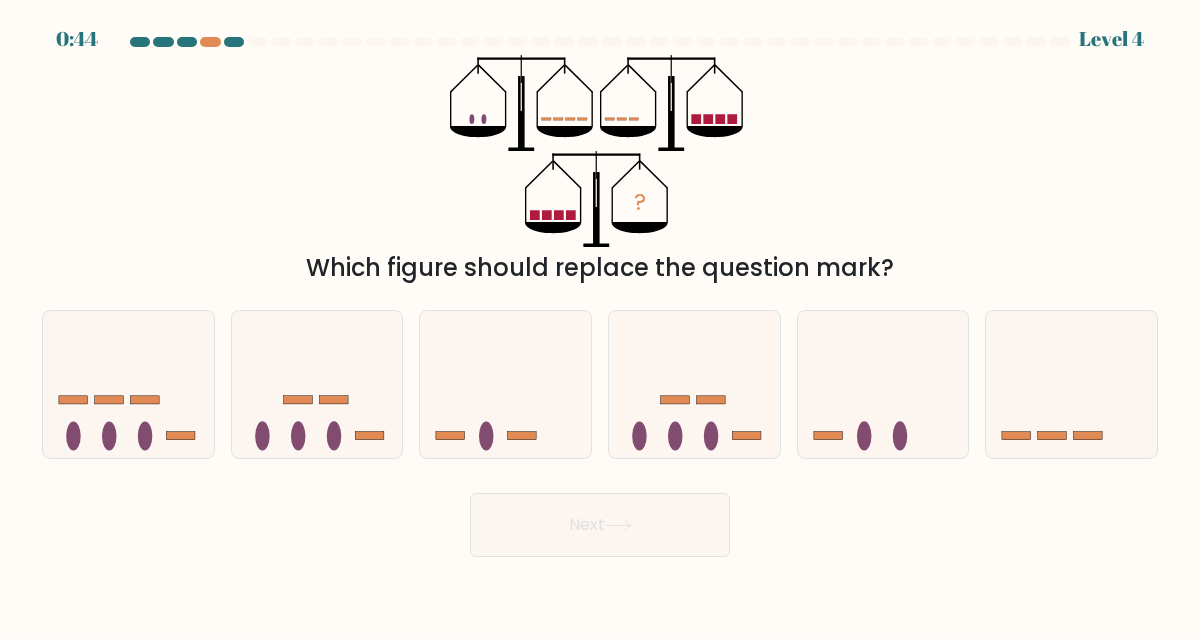 click at bounding box center [600, 42] 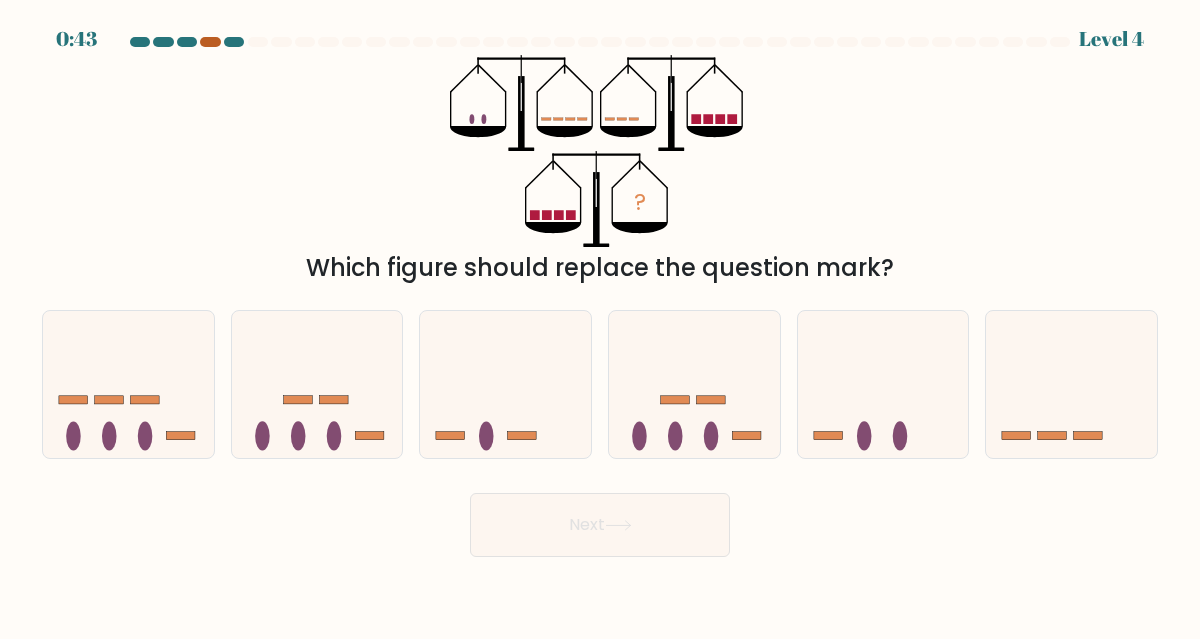 click at bounding box center [210, 42] 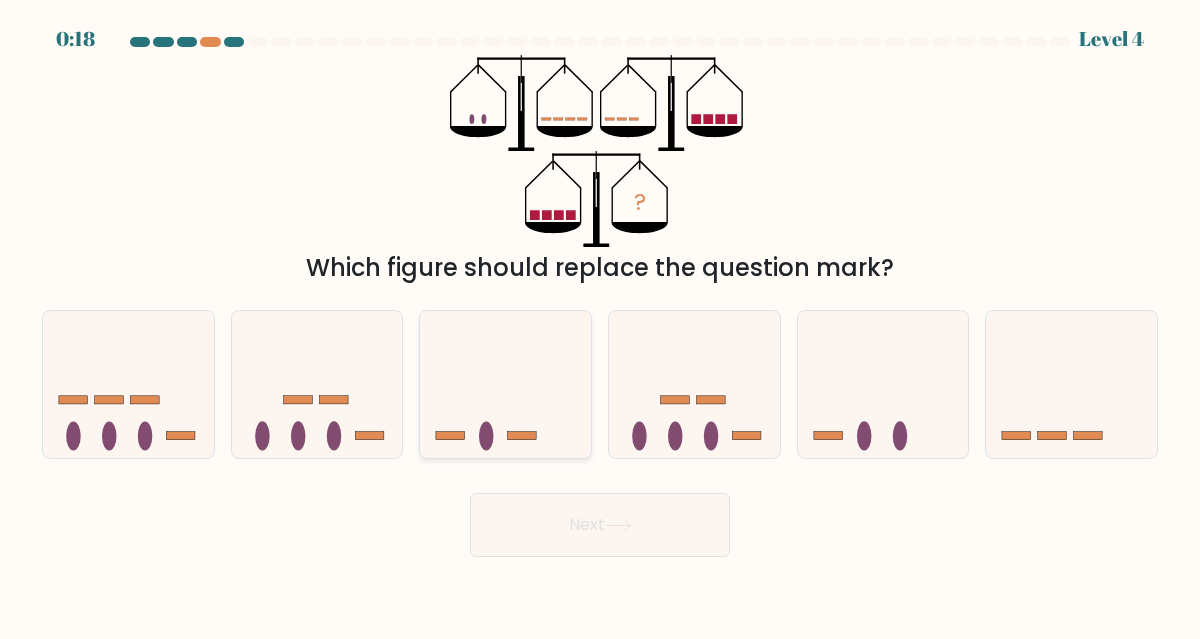click 